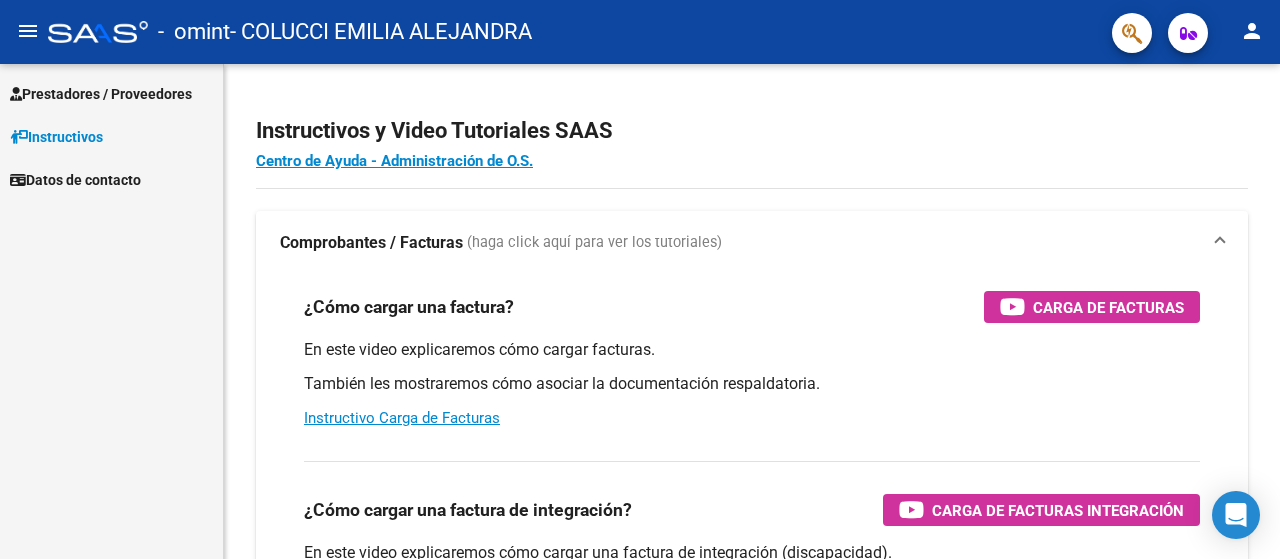 scroll, scrollTop: 0, scrollLeft: 0, axis: both 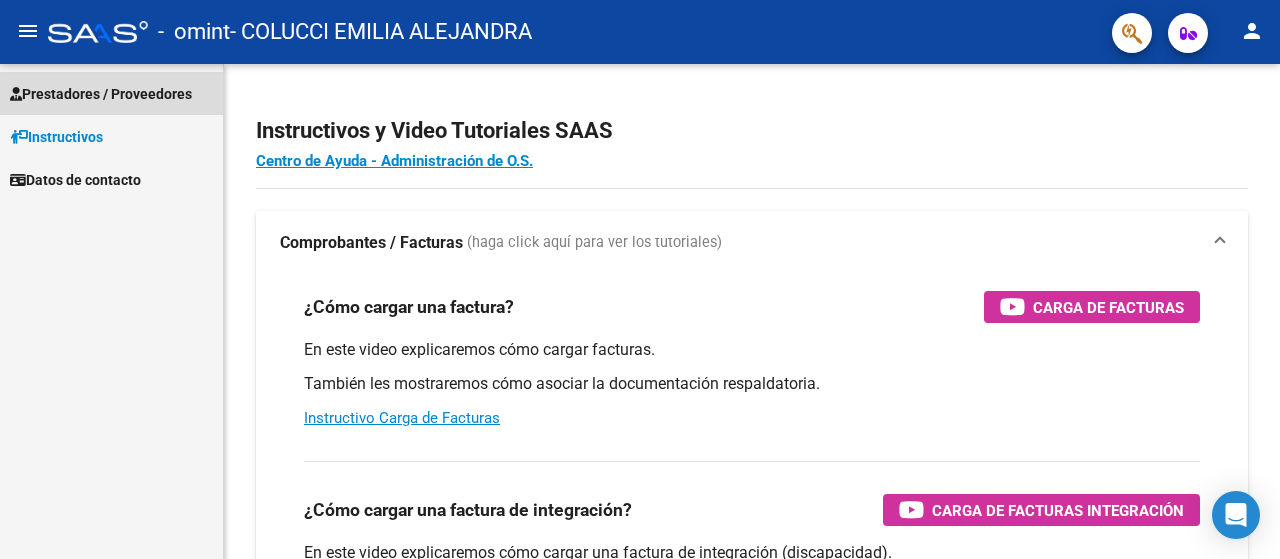 click on "Prestadores / Proveedores" at bounding box center [101, 94] 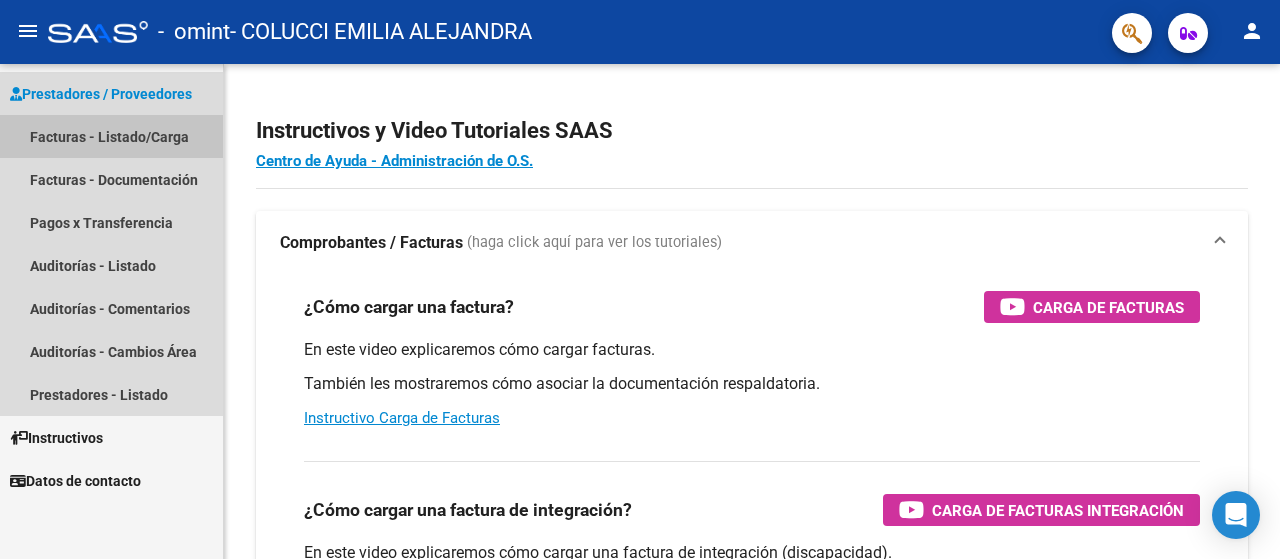 click on "Facturas - Listado/Carga" at bounding box center [111, 136] 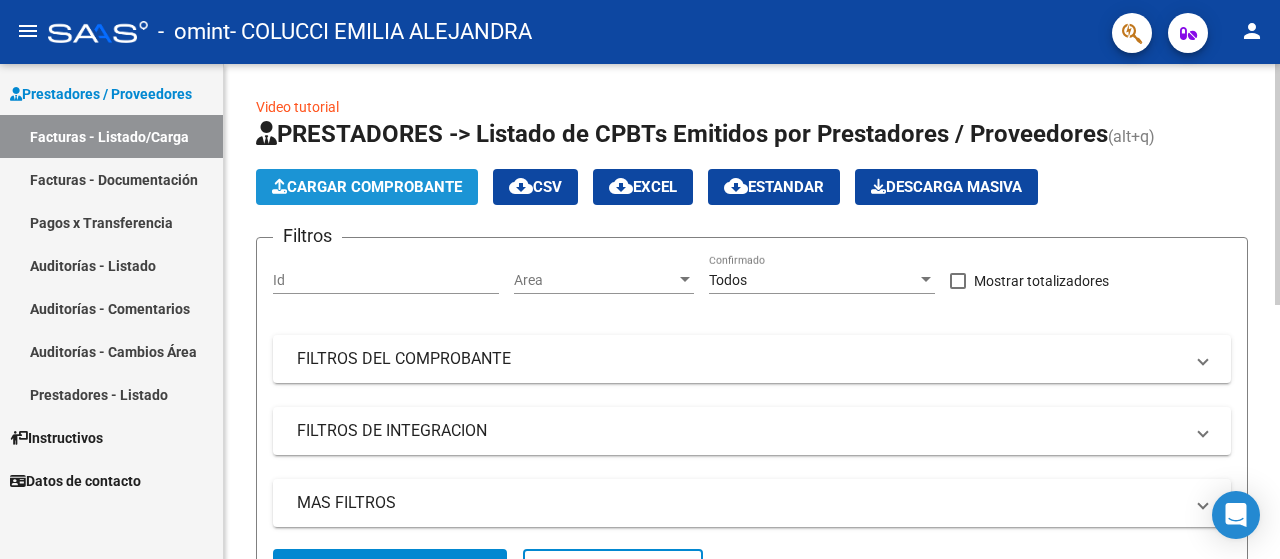 click on "Cargar Comprobante" 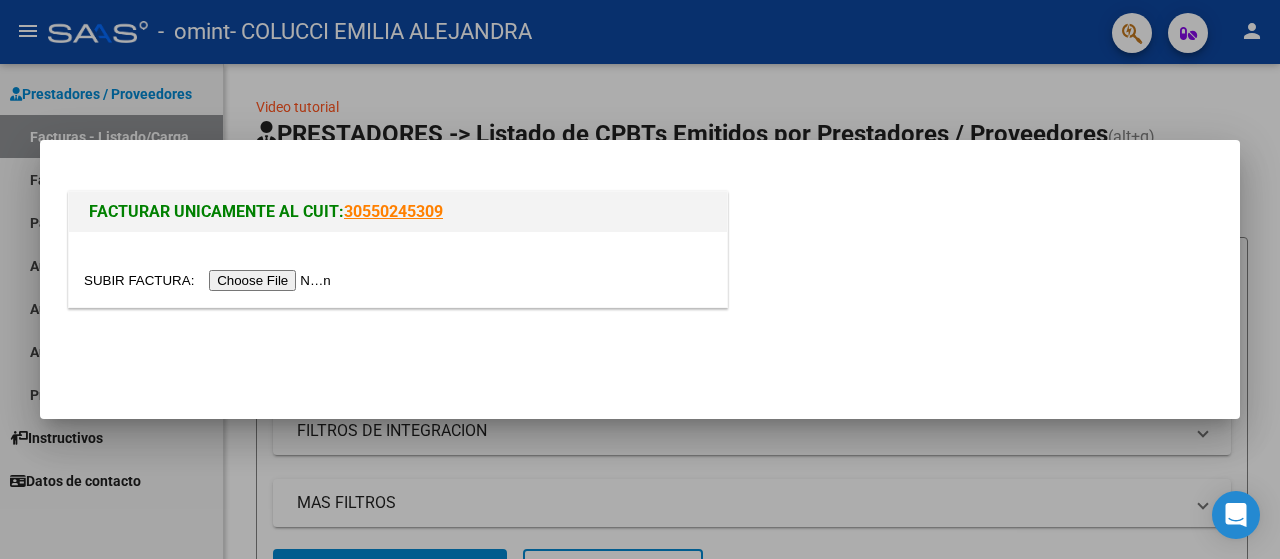 click at bounding box center (210, 280) 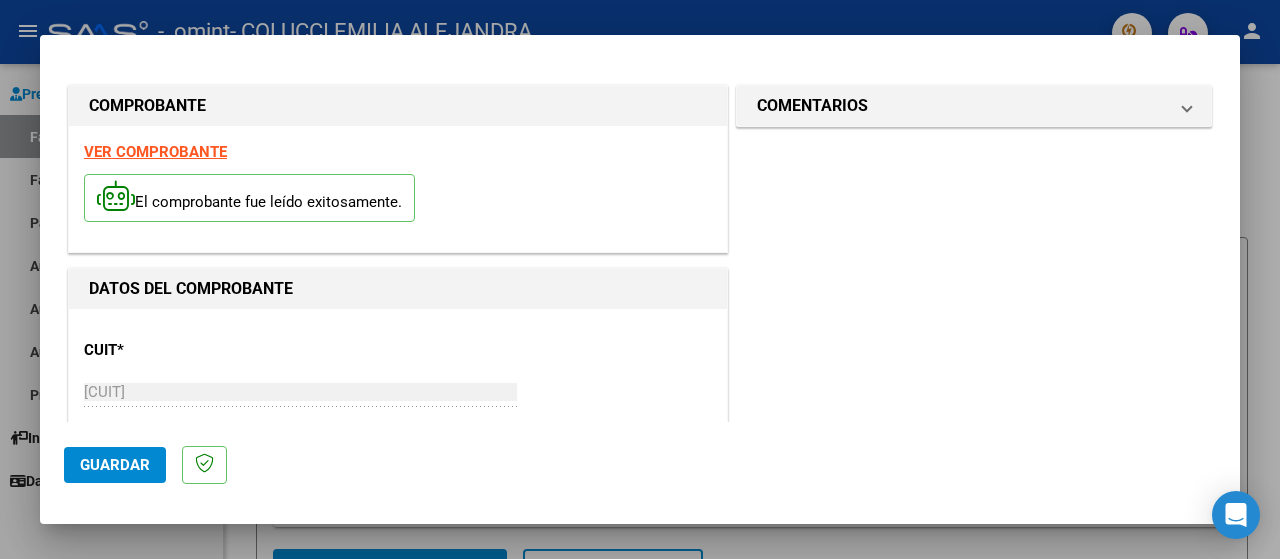 scroll, scrollTop: 318, scrollLeft: 0, axis: vertical 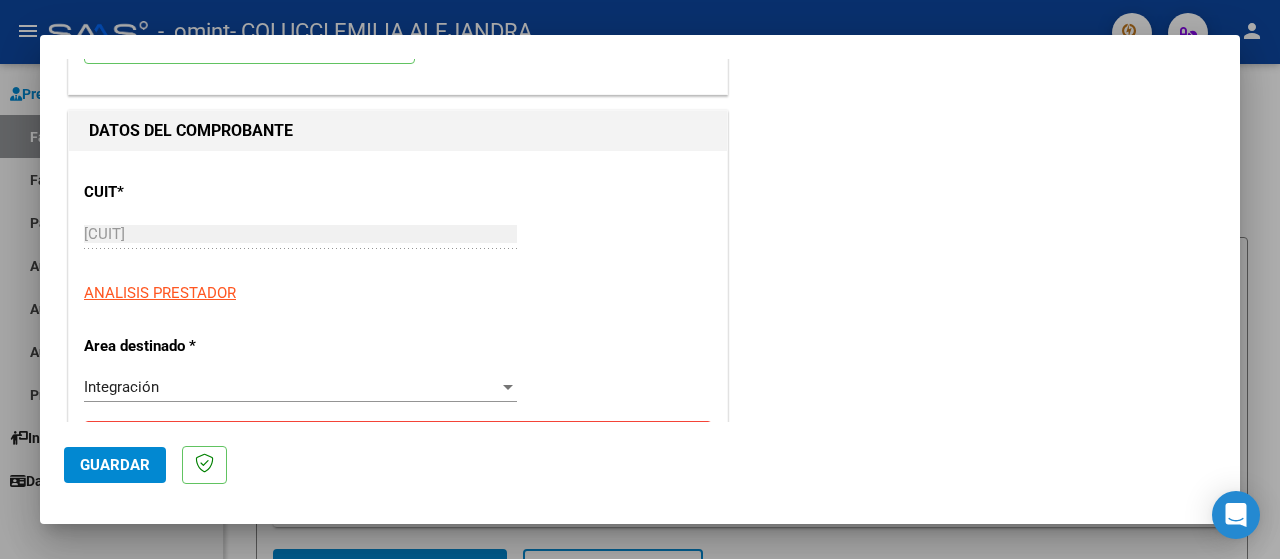 click at bounding box center [508, 387] 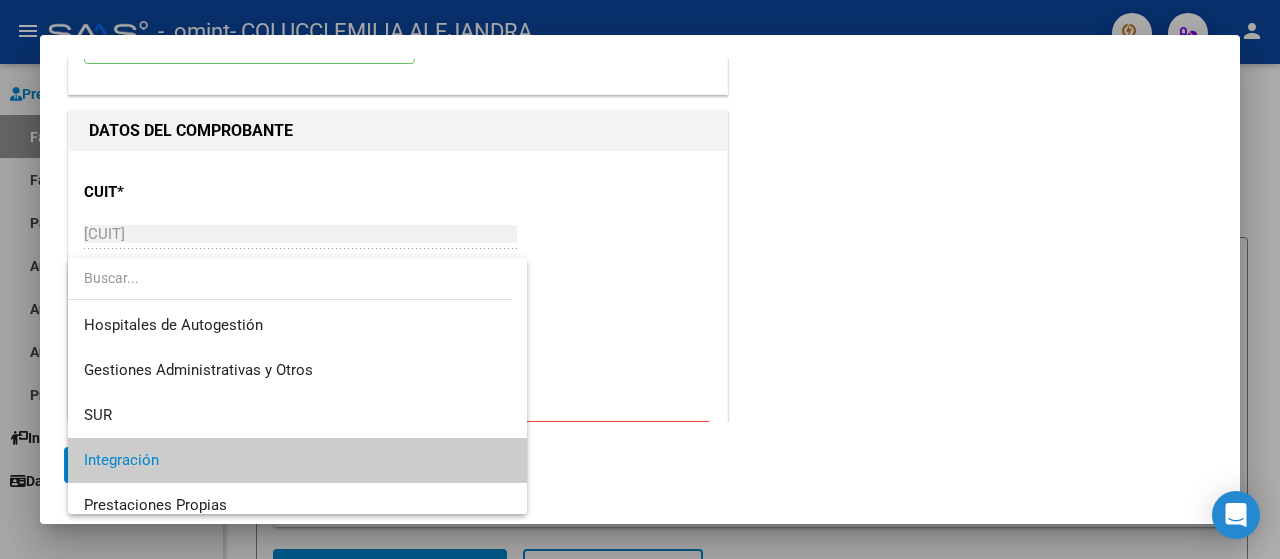 scroll, scrollTop: 74, scrollLeft: 0, axis: vertical 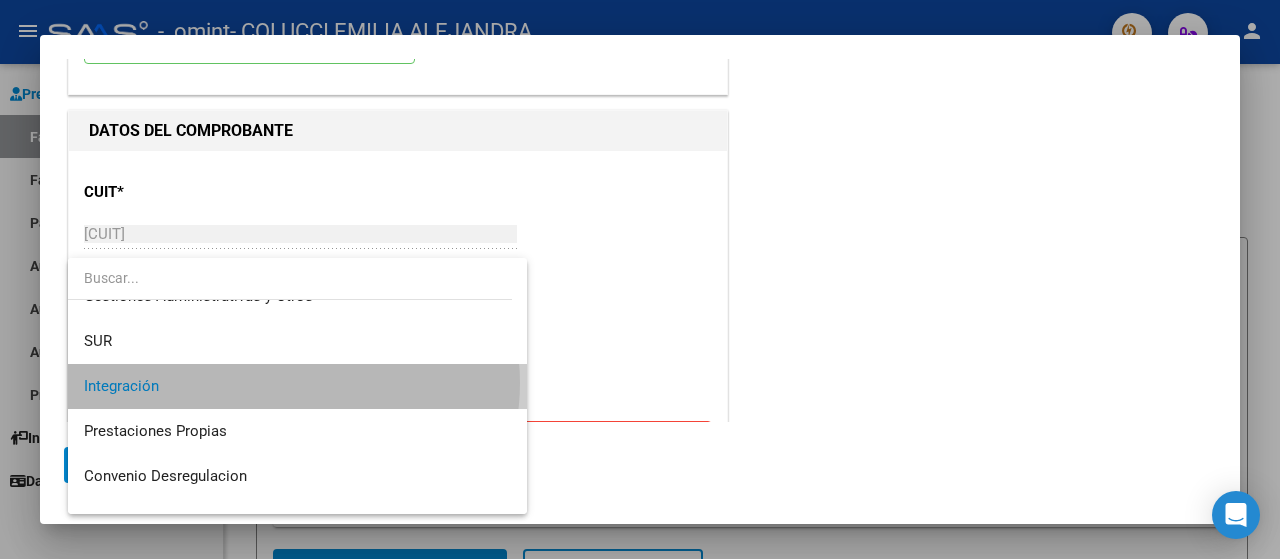 click on "Integración" at bounding box center (298, 386) 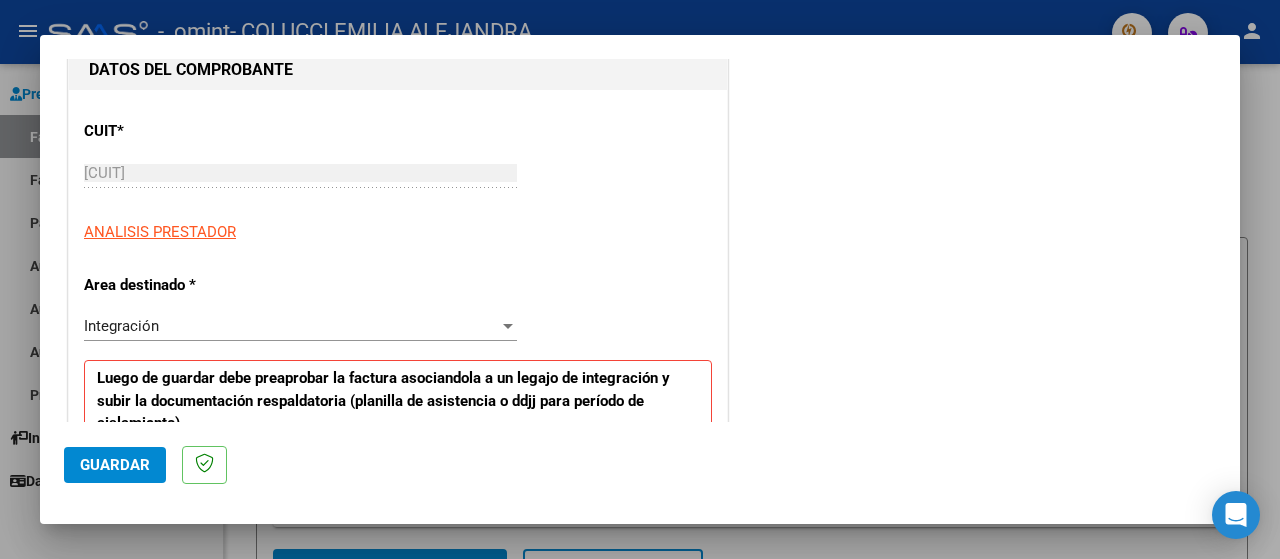 scroll, scrollTop: 238, scrollLeft: 0, axis: vertical 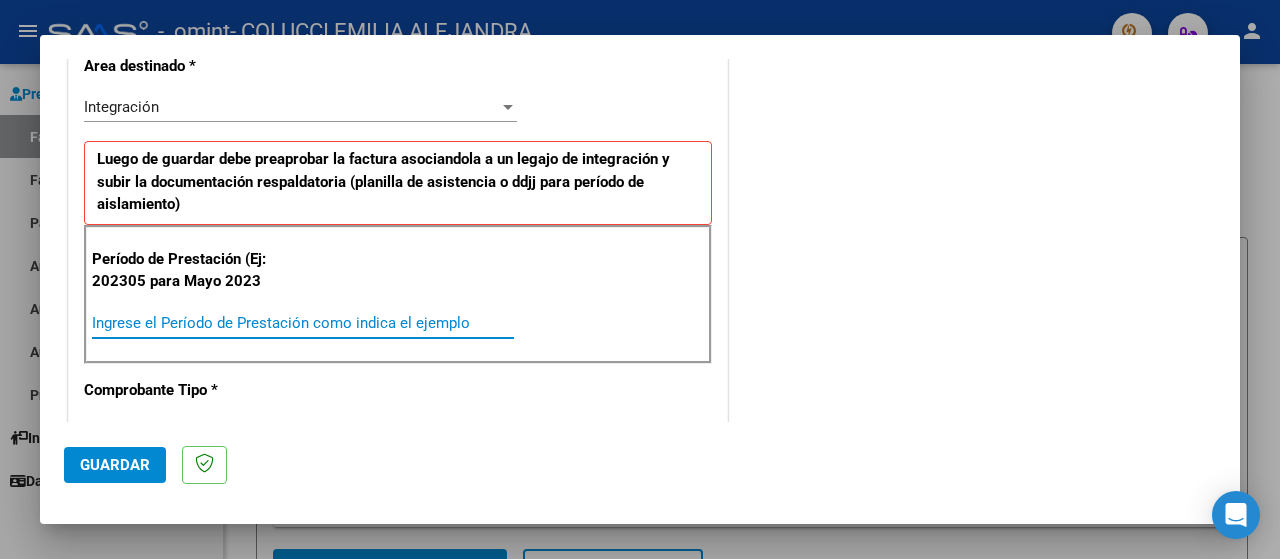 click on "Ingrese el Período de Prestación como indica el ejemplo" at bounding box center [303, 323] 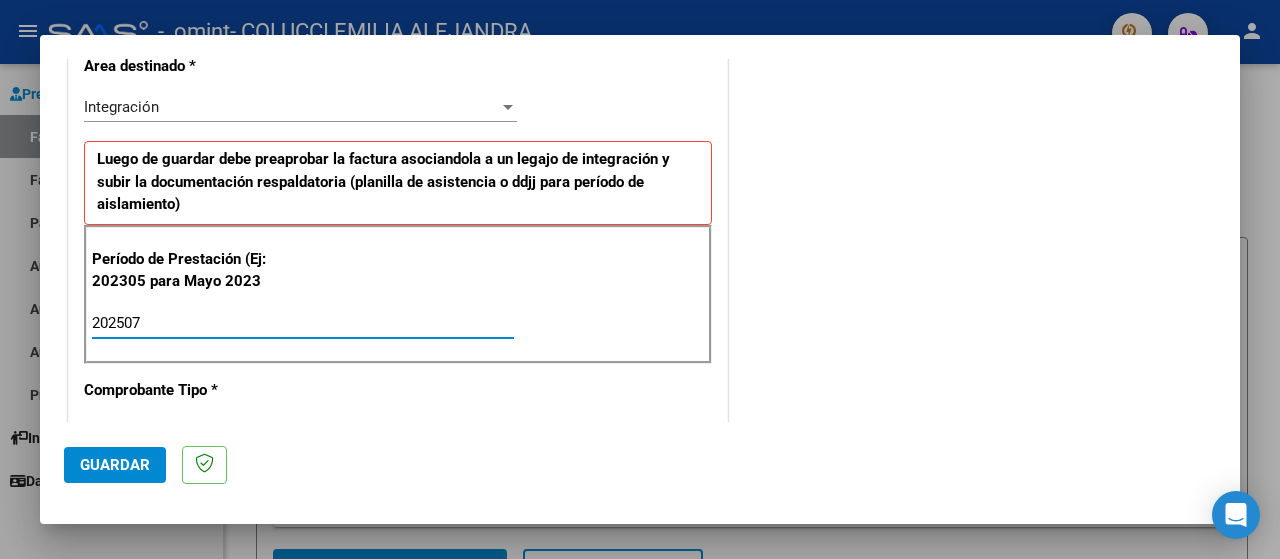 type on "202507" 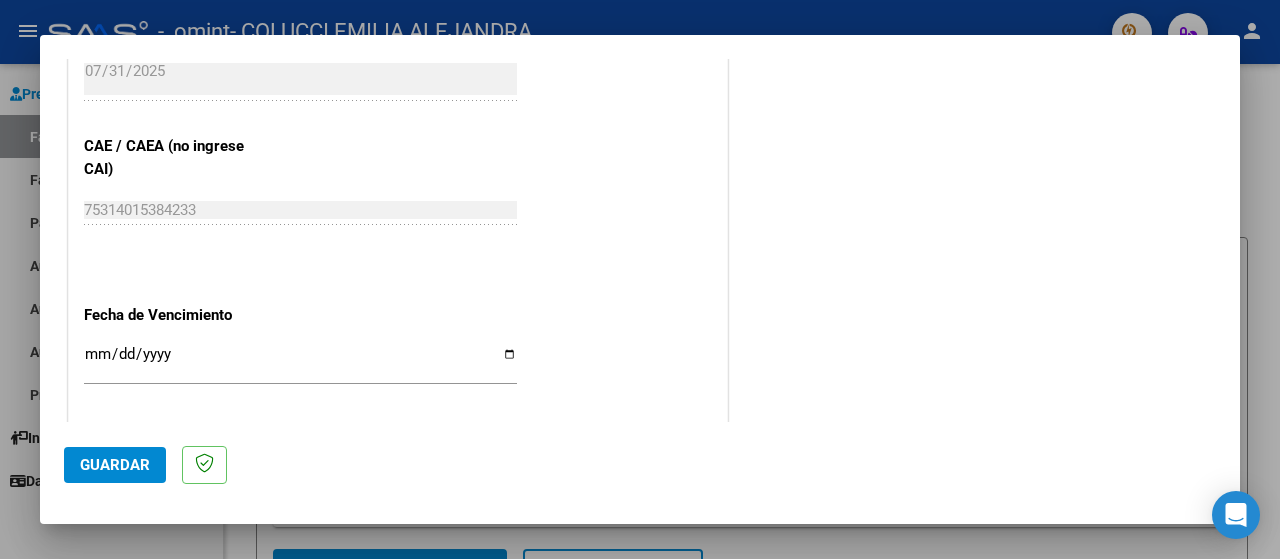 scroll, scrollTop: 1224, scrollLeft: 0, axis: vertical 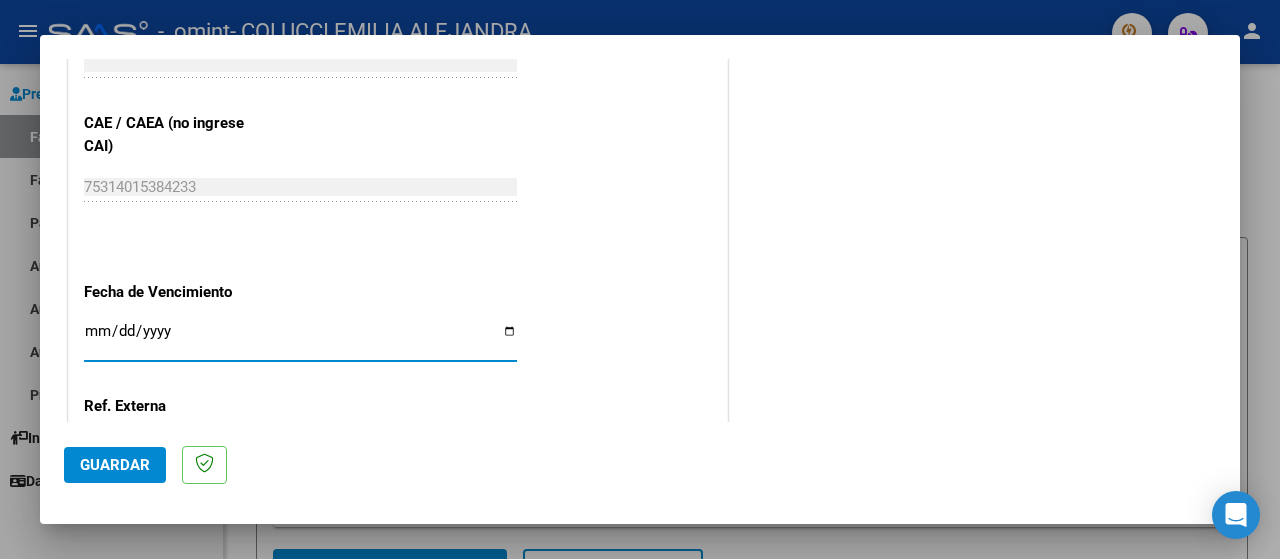 click on "Ingresar la fecha" at bounding box center [300, 339] 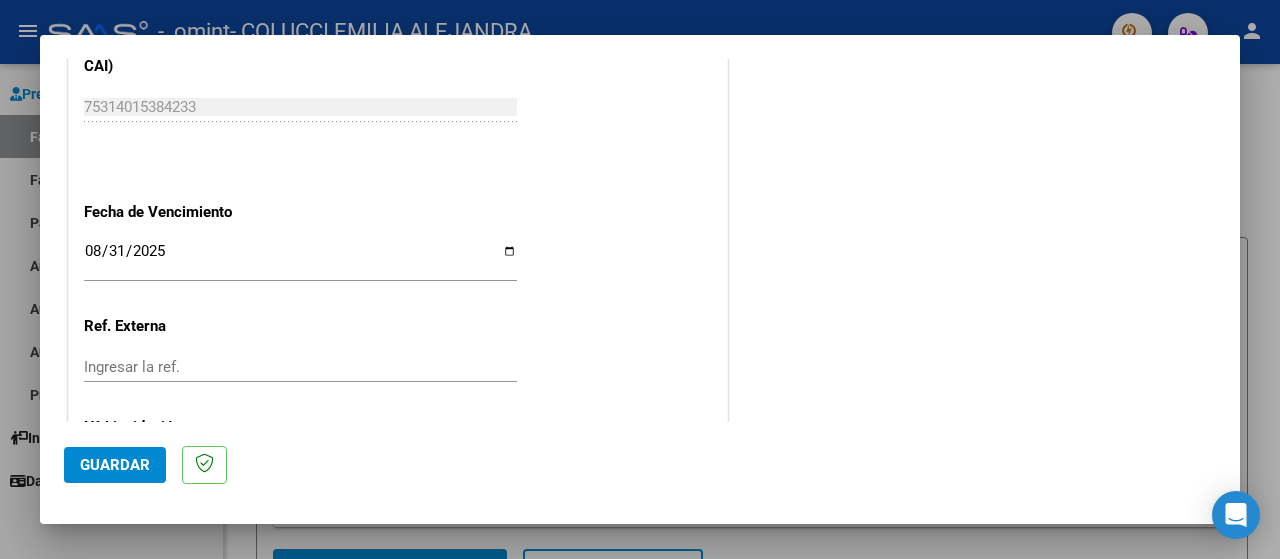 scroll, scrollTop: 1371, scrollLeft: 0, axis: vertical 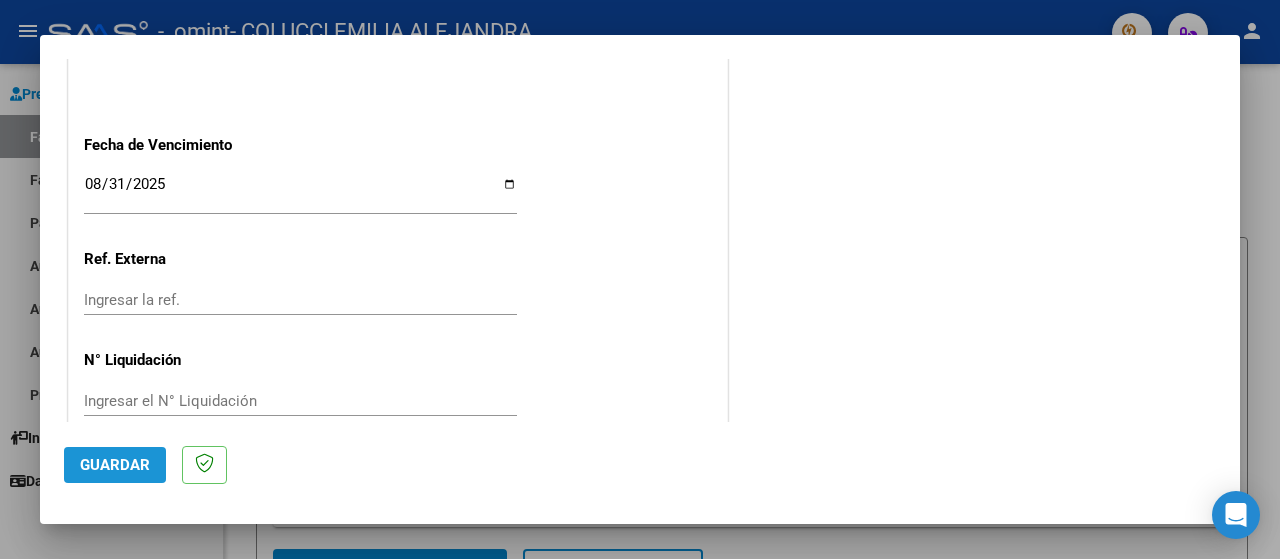 click on "Guardar" 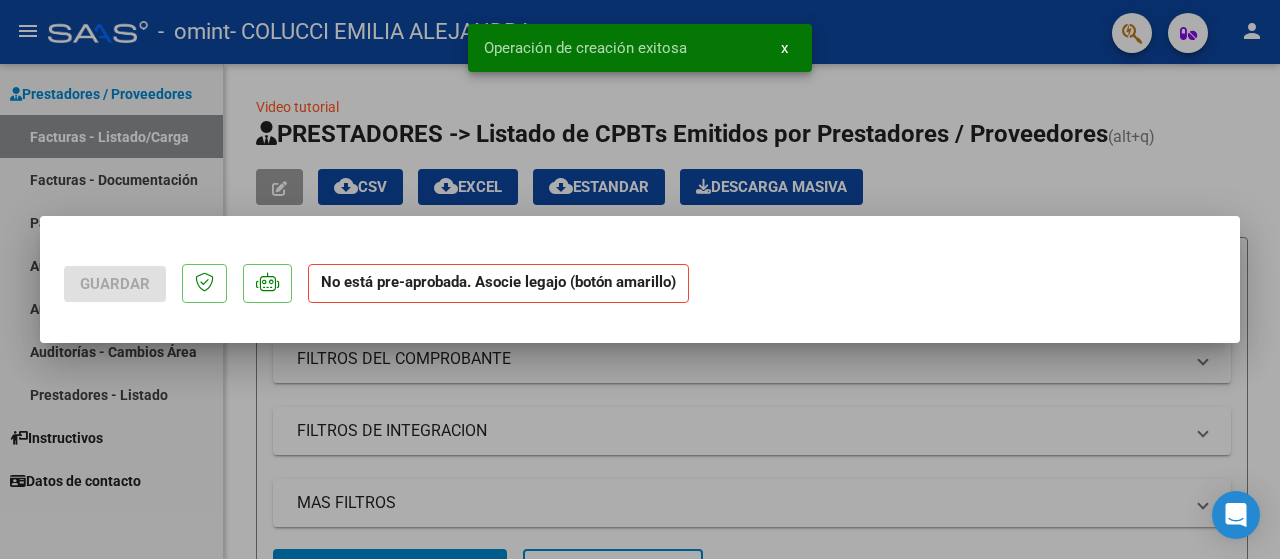 scroll, scrollTop: 0, scrollLeft: 0, axis: both 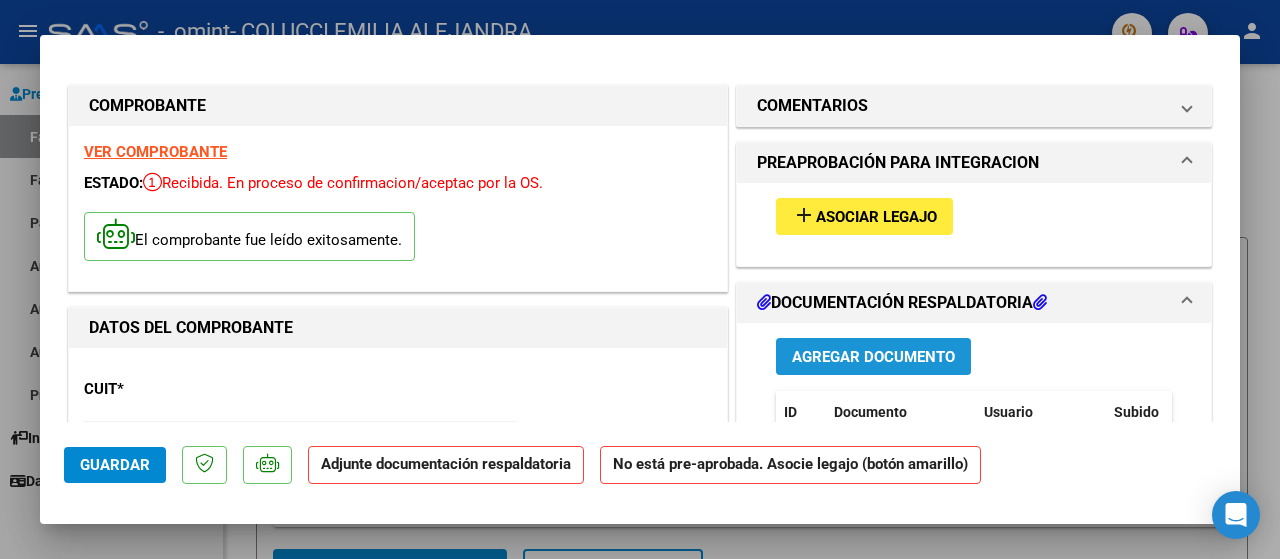 click on "Agregar Documento" at bounding box center (873, 357) 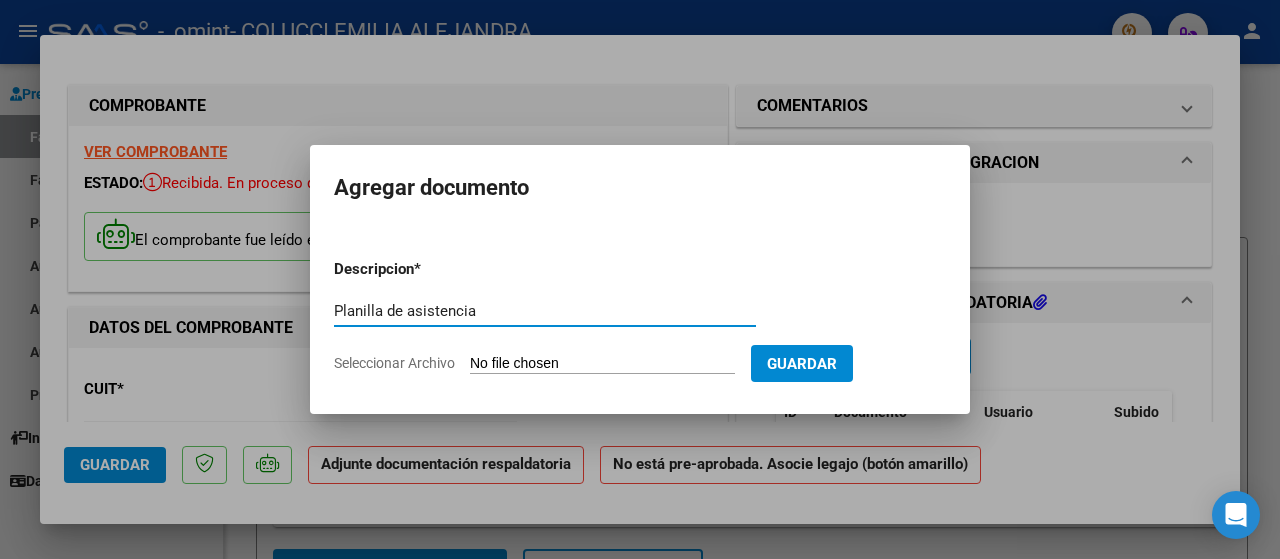 type on "Planilla de asistencia" 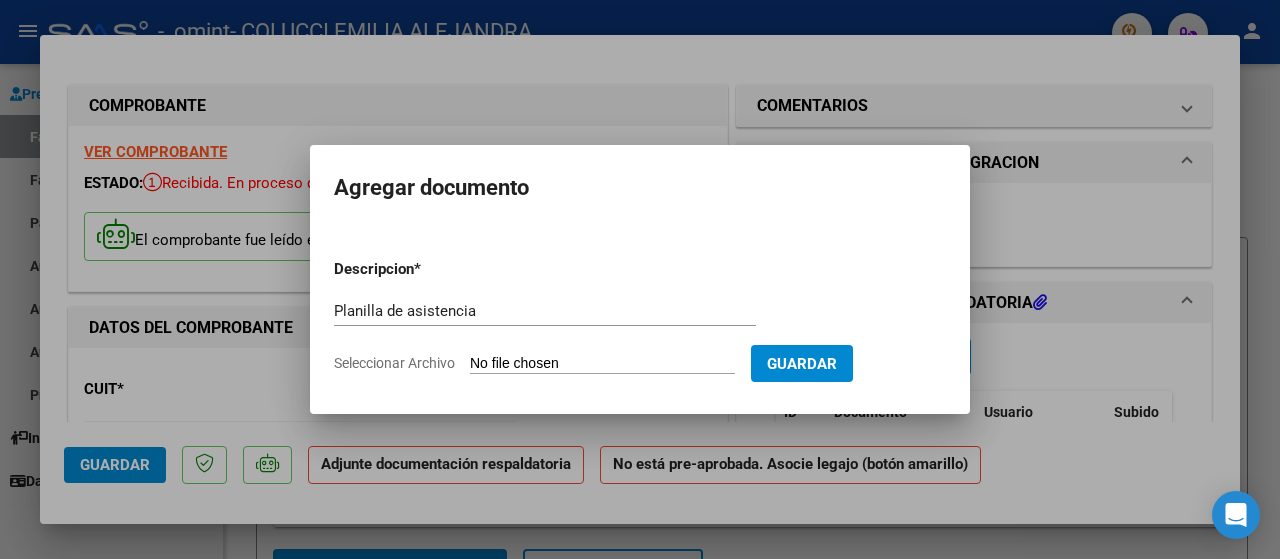 click on "Seleccionar Archivo" at bounding box center (602, 364) 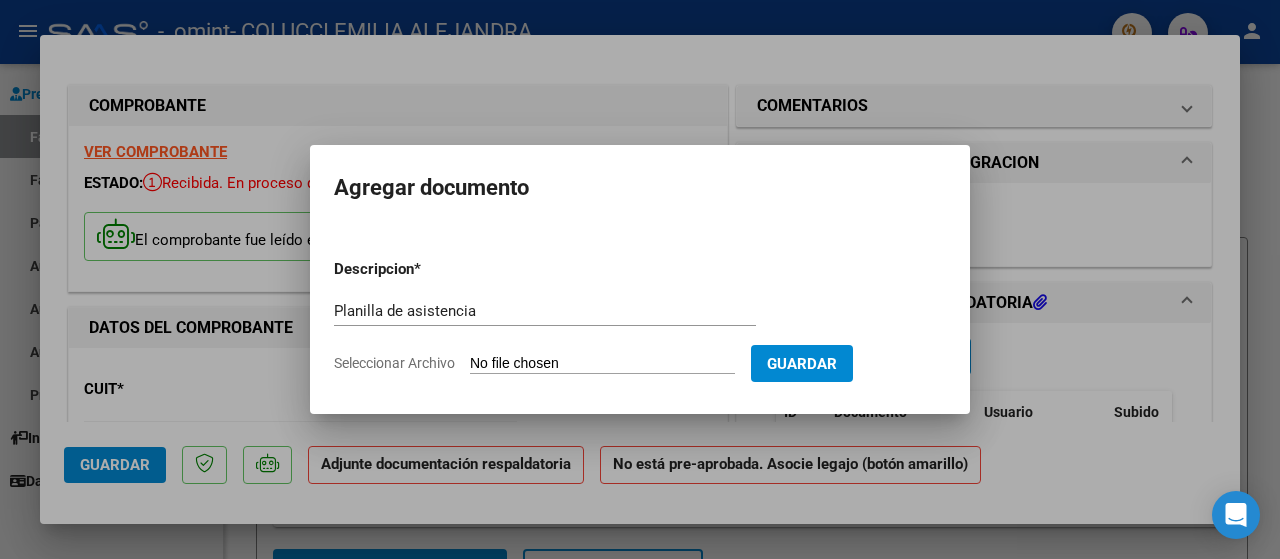 type on "C:\fakepath\Planilla Mía julio 2025.pdf" 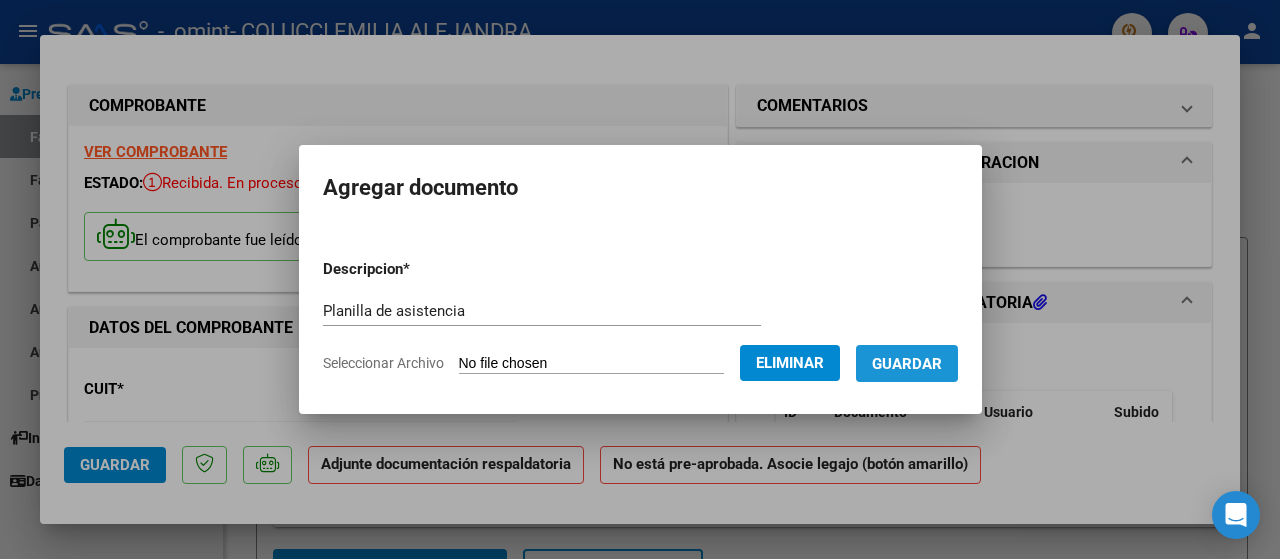 click on "Guardar" at bounding box center (907, 364) 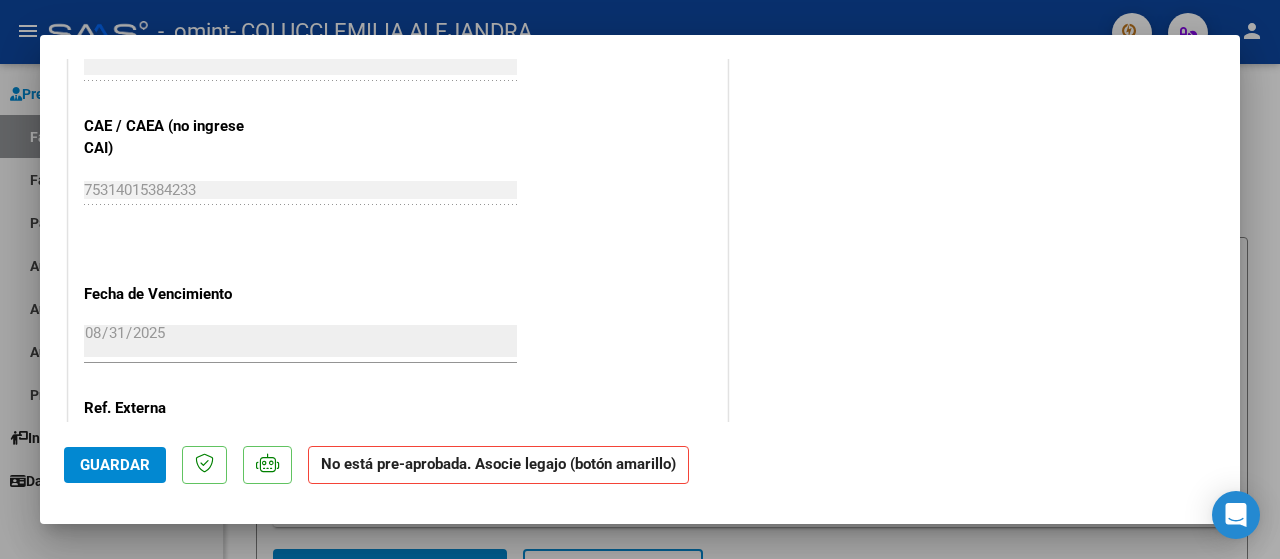 scroll, scrollTop: 1392, scrollLeft: 0, axis: vertical 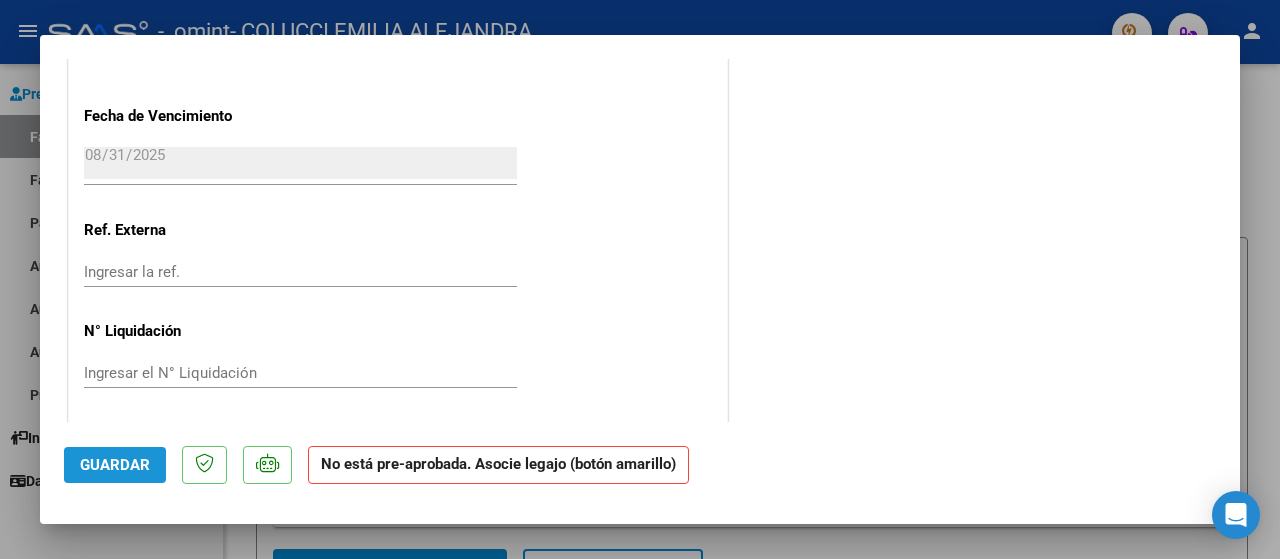 click on "Guardar" 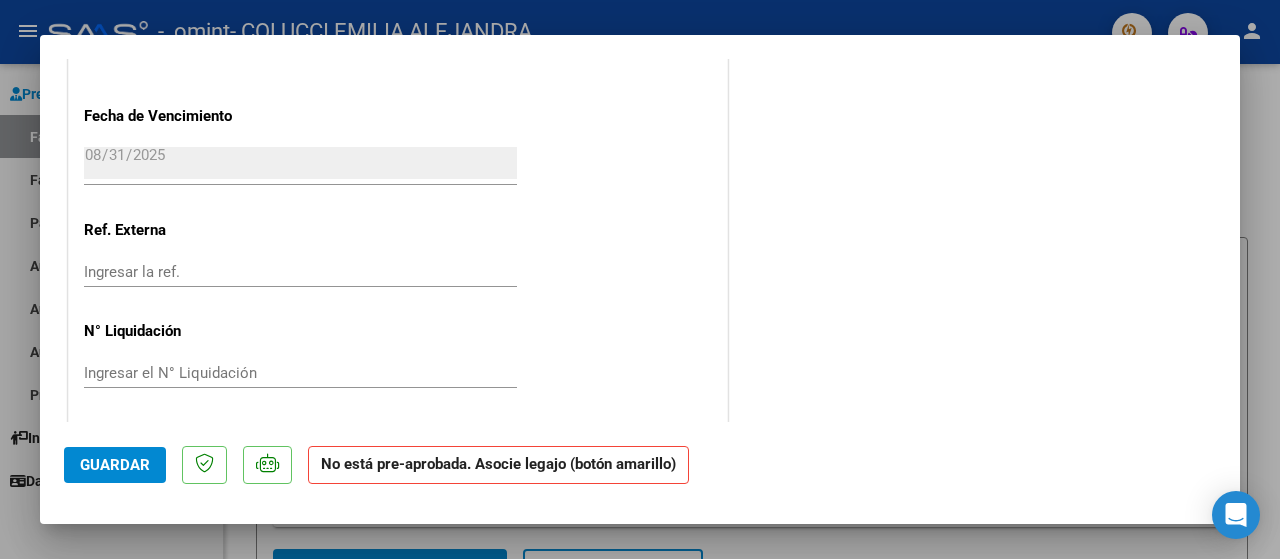 click on "COMPROBANTE VER COMPROBANTE       ESTADO:   Recibida. En proceso de confirmacion/aceptac por la OS.     El comprobante fue leído exitosamente.  DATOS DEL COMPROBANTE CUIT  *   [CUIT] Ingresar CUIT  ANALISIS PRESTADOR  COLUCCI EMILIA ALEJANDRA  ARCA Padrón  Area destinado * Integración Seleccionar Area Período de Prestación (Ej: 202305 para Mayo 2023    202507 Ingrese el Período de Prestación como indica el ejemplo   Comprobante Tipo * Factura C Seleccionar Tipo Punto de Venta  *   2 Ingresar el Nro.  Número  *   714 Ingresar el Nro.  Monto  *   $ 49.482,44 Ingresar el monto  Fecha del Cpbt.  *   2025-07-31 Ingresar la fecha  CAE / CAEA (no ingrese CAI)    75314015384233 Ingresar el CAE o CAEA (no ingrese CAI)  Fecha de Vencimiento    2025-08-31 Ingresar la fecha  Ref. Externa    Ingresar la ref.  N° Liquidación    Ingresar el N° Liquidación  COMENTARIOS Comentarios del Prestador / Gerenciador:  PREAPROBACIÓN PARA INTEGRACION add Asociar Legajo  DOCUMENTACIÓN RESPALDATORIA  ID Documento" at bounding box center (640, 280) 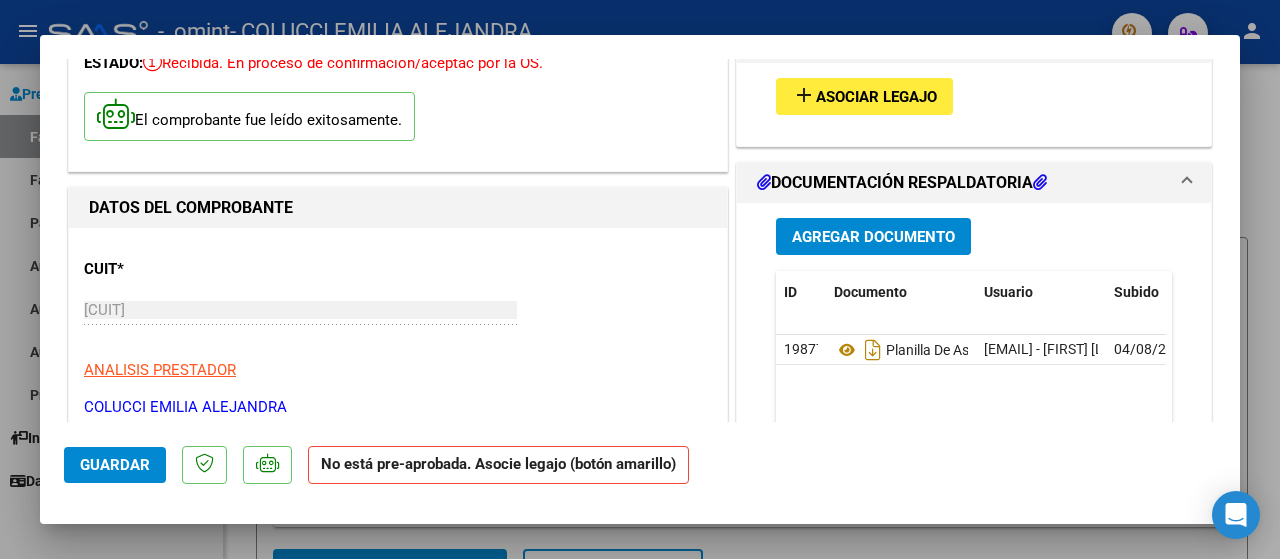 scroll, scrollTop: 0, scrollLeft: 0, axis: both 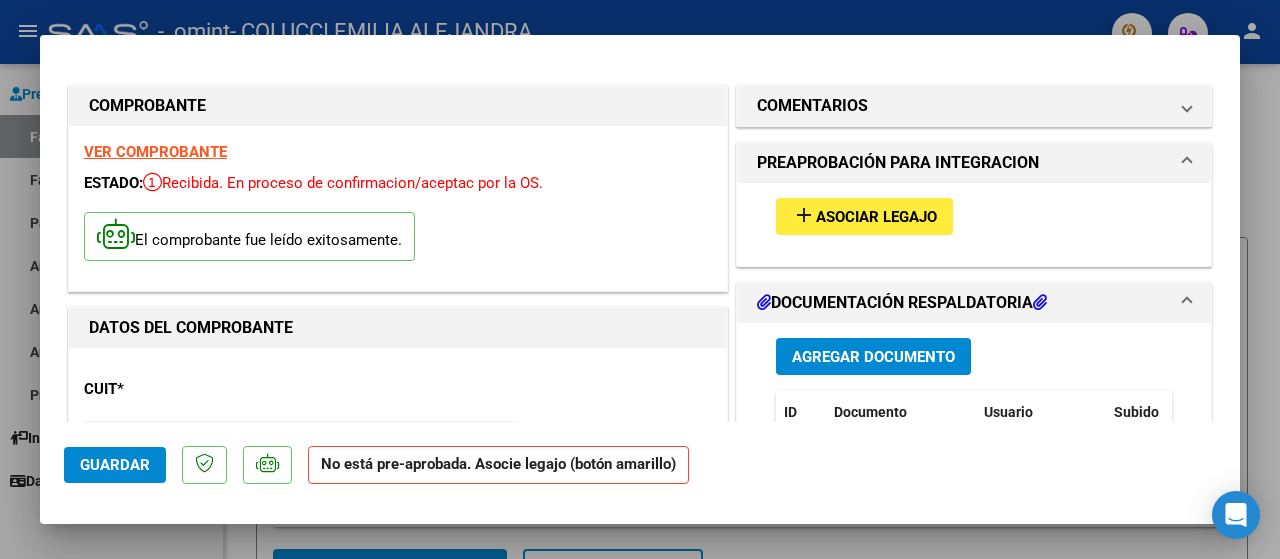 click on "COMPROBANTE VER COMPROBANTE       ESTADO:   Recibida. En proceso de confirmacion/aceptac por la OS.     El comprobante fue leído exitosamente.  DATOS DEL COMPROBANTE CUIT  *   [CUIT] Ingresar CUIT  ANALISIS PRESTADOR  COLUCCI EMILIA ALEJANDRA  ARCA Padrón  Area destinado * Integración Seleccionar Area Período de Prestación (Ej: 202305 para Mayo 2023    202507 Ingrese el Período de Prestación como indica el ejemplo   Comprobante Tipo * Factura C Seleccionar Tipo Punto de Venta  *   2 Ingresar el Nro.  Número  *   714 Ingresar el Nro.  Monto  *   $ 49.482,44 Ingresar el monto  Fecha del Cpbt.  *   2025-07-31 Ingresar la fecha  CAE / CAEA (no ingrese CAI)    75314015384233 Ingresar el CAE o CAEA (no ingrese CAI)  Fecha de Vencimiento    2025-08-31 Ingresar la fecha  Ref. Externa    Ingresar la ref.  N° Liquidación    Ingresar el N° Liquidación  COMENTARIOS Comentarios del Prestador / Gerenciador:  PREAPROBACIÓN PARA INTEGRACION add Asociar Legajo  DOCUMENTACIÓN RESPALDATORIA  ID Documento" at bounding box center (640, 280) 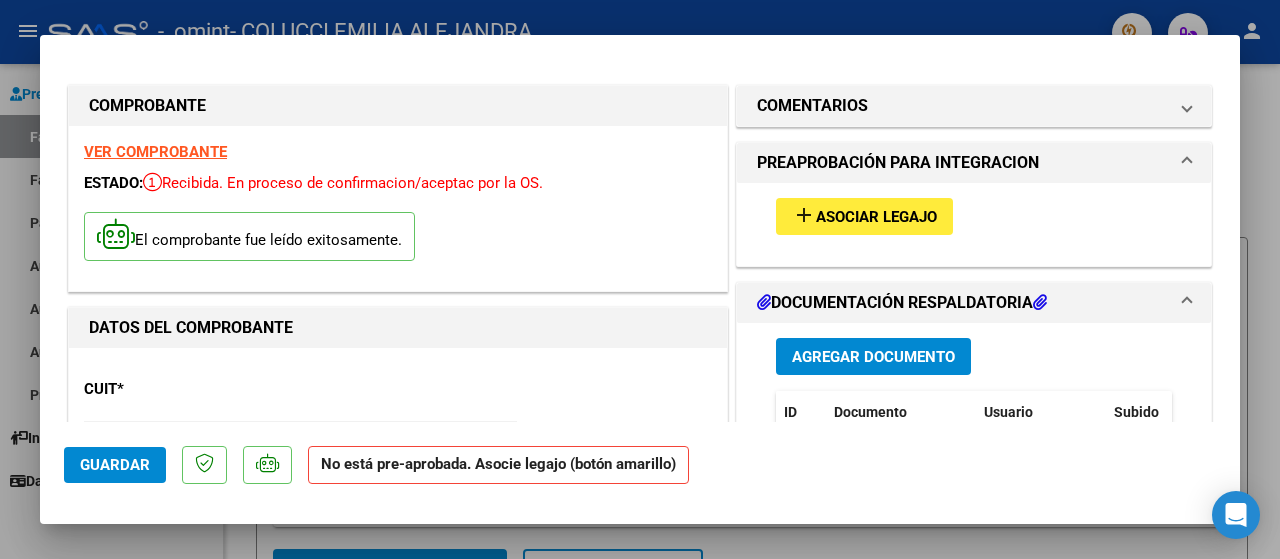 click on "COMPROBANTE VER COMPROBANTE       ESTADO:   Recibida. En proceso de confirmacion/aceptac por la OS.     El comprobante fue leído exitosamente.  DATOS DEL COMPROBANTE CUIT  *   [CUIT] Ingresar CUIT  ANALISIS PRESTADOR  COLUCCI EMILIA ALEJANDRA  ARCA Padrón  Area destinado * Integración Seleccionar Area Período de Prestación (Ej: 202305 para Mayo 2023    202507 Ingrese el Período de Prestación como indica el ejemplo   Comprobante Tipo * Factura C Seleccionar Tipo Punto de Venta  *   2 Ingresar el Nro.  Número  *   714 Ingresar el Nro.  Monto  *   $ 49.482,44 Ingresar el monto  Fecha del Cpbt.  *   2025-07-31 Ingresar la fecha  CAE / CAEA (no ingrese CAI)    75314015384233 Ingresar el CAE o CAEA (no ingrese CAI)  Fecha de Vencimiento    2025-08-31 Ingresar la fecha  Ref. Externa    Ingresar la ref.  N° Liquidación    Ingresar el N° Liquidación  COMENTARIOS Comentarios del Prestador / Gerenciador:  PREAPROBACIÓN PARA INTEGRACION add Asociar Legajo  DOCUMENTACIÓN RESPALDATORIA  ID Documento" at bounding box center (640, 280) 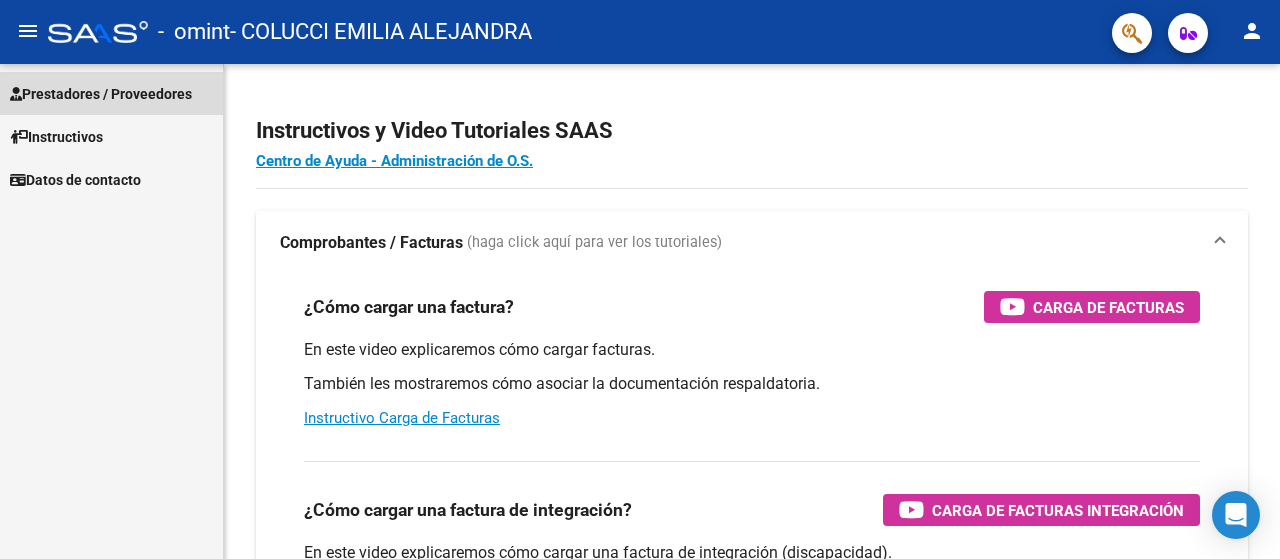 click on "Prestadores / Proveedores" at bounding box center (101, 94) 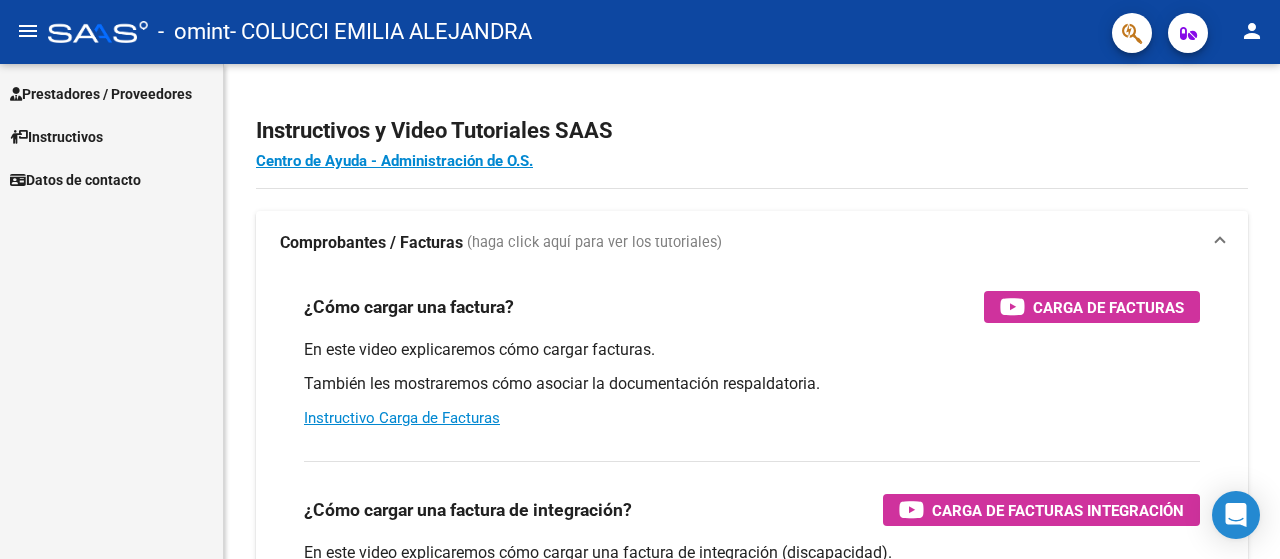 click on "Prestadores / Proveedores" at bounding box center [101, 94] 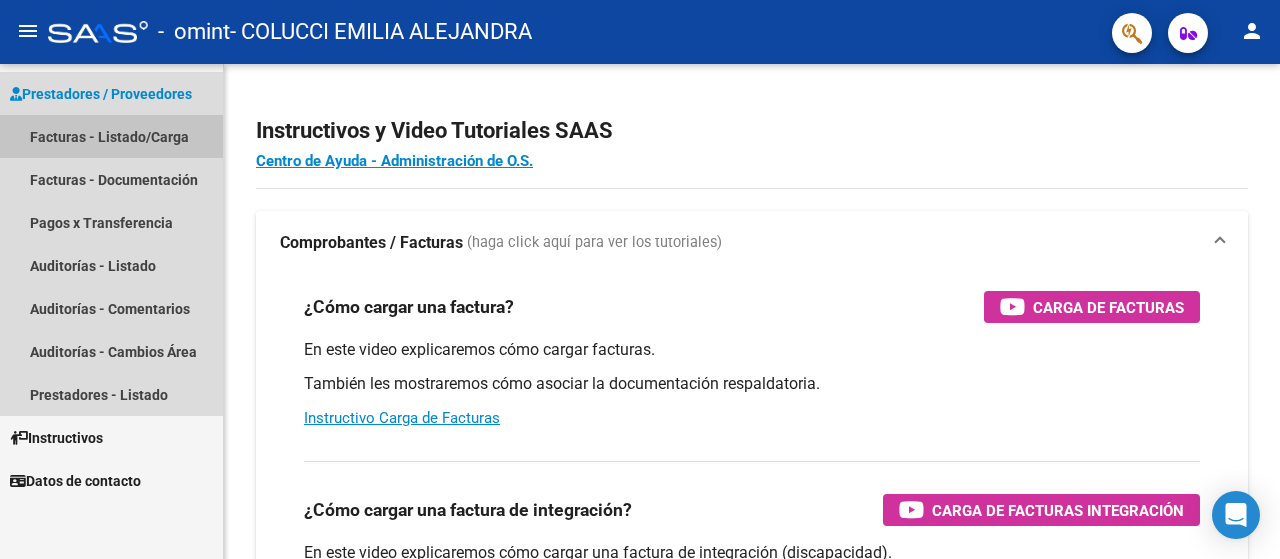 click on "Facturas - Listado/Carga" at bounding box center [111, 136] 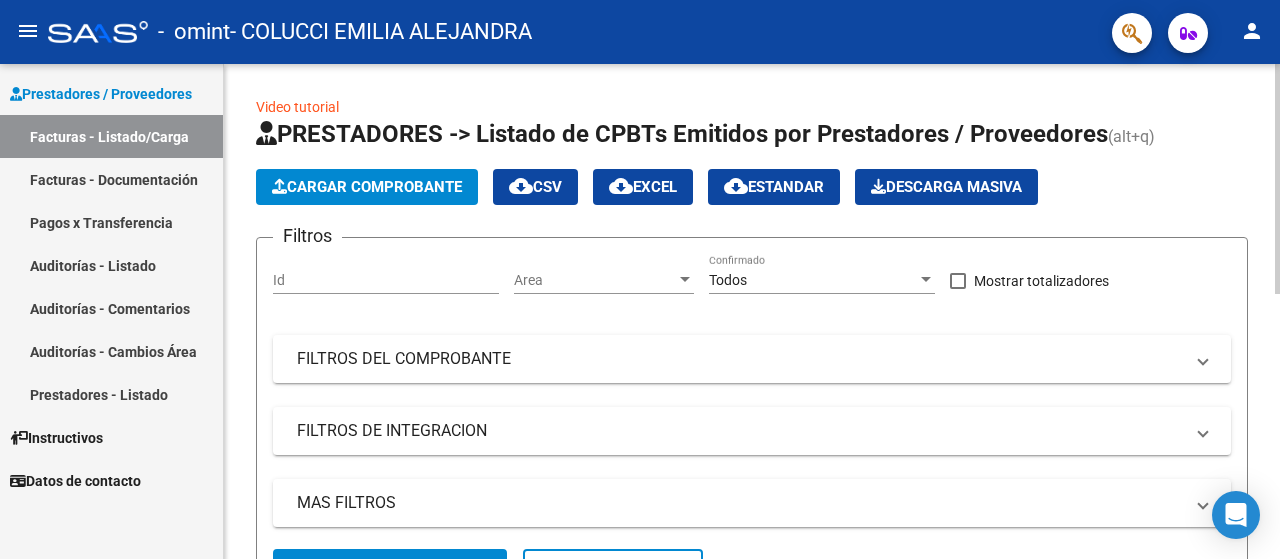 scroll, scrollTop: 495, scrollLeft: 0, axis: vertical 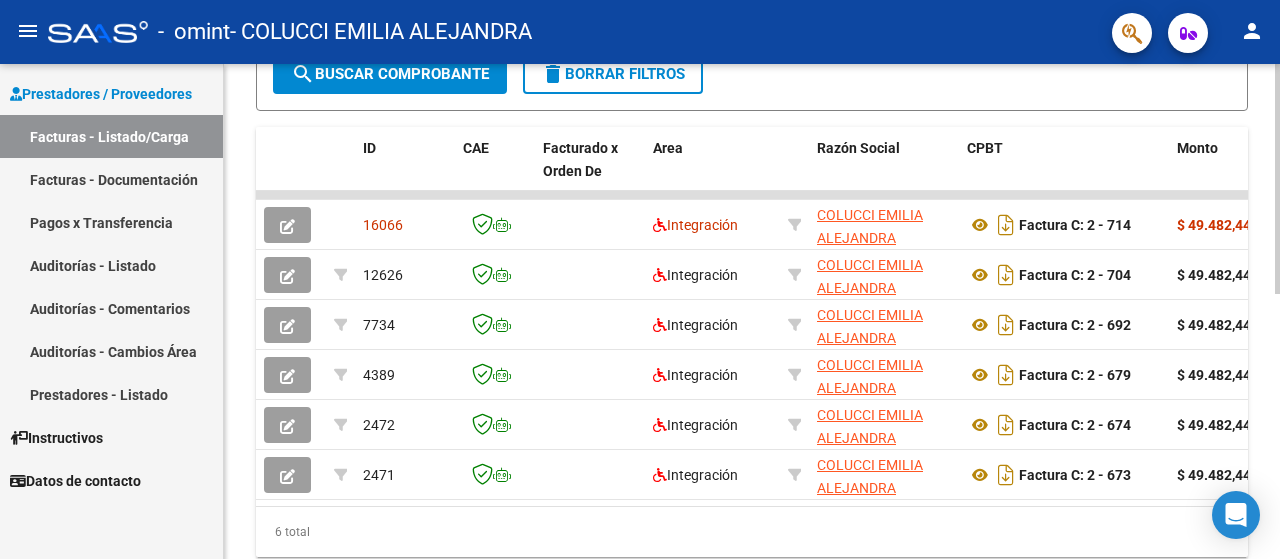 click 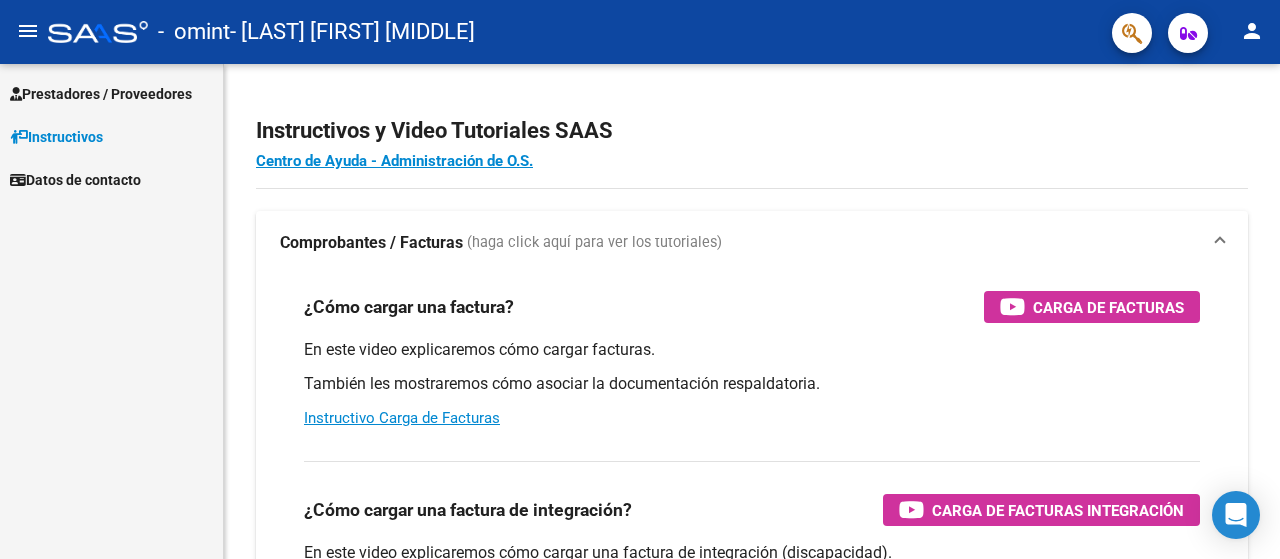 scroll, scrollTop: 0, scrollLeft: 0, axis: both 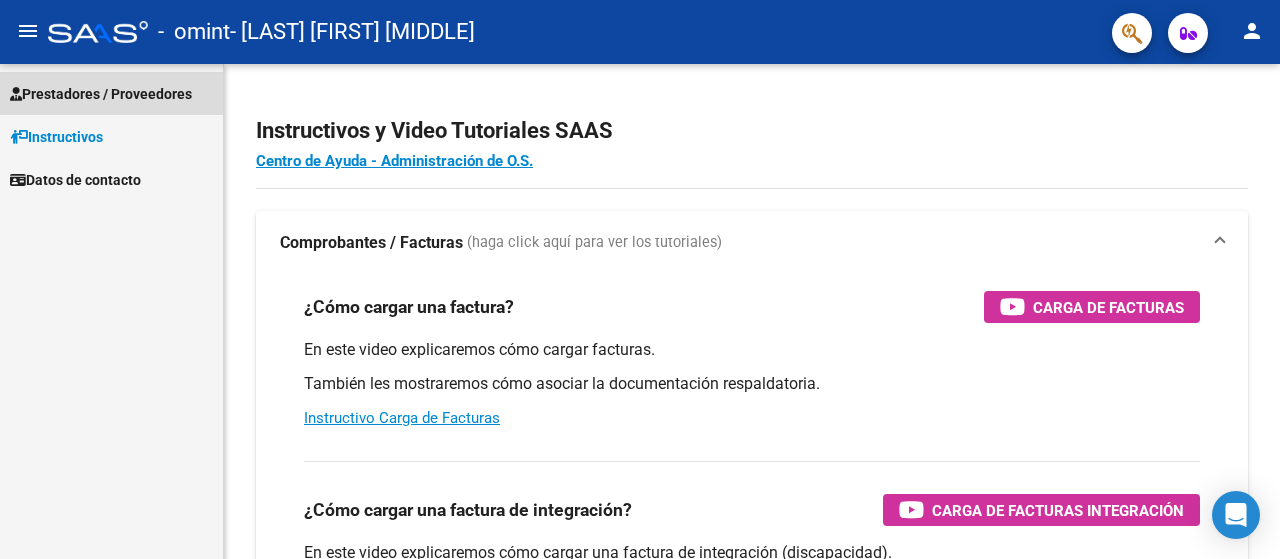 click on "Prestadores / Proveedores" at bounding box center (101, 94) 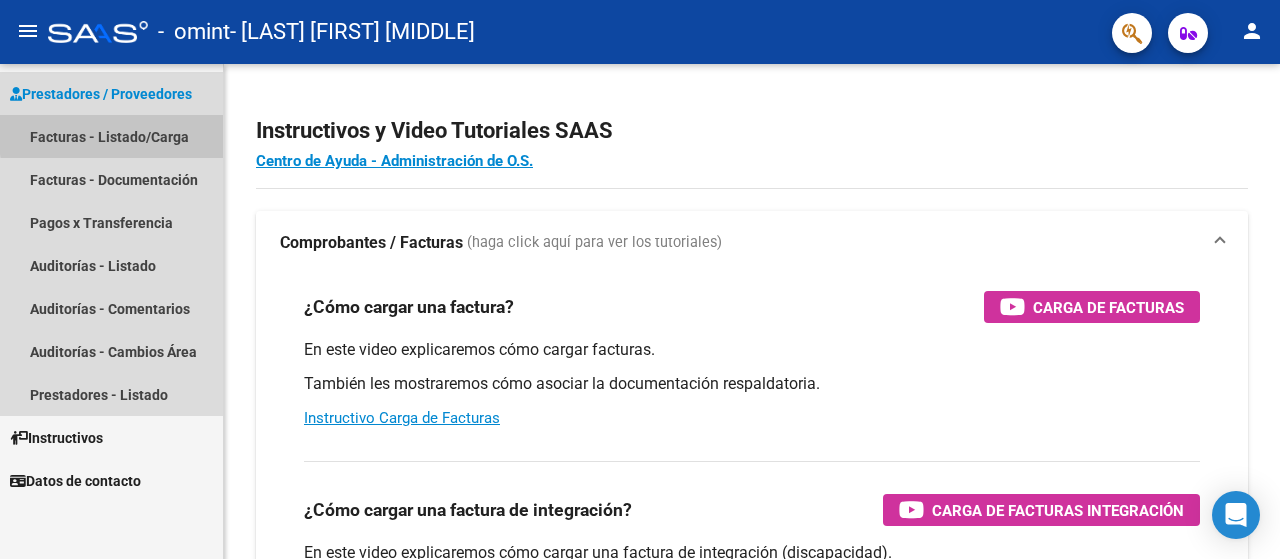 click on "Facturas - Listado/Carga" at bounding box center [111, 136] 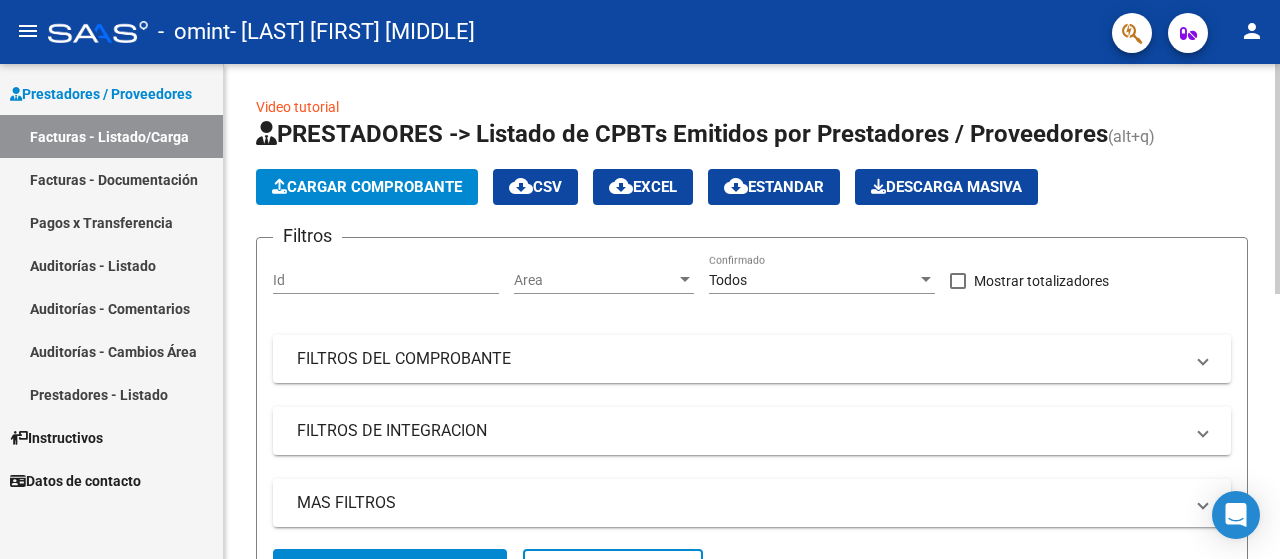 scroll, scrollTop: 495, scrollLeft: 0, axis: vertical 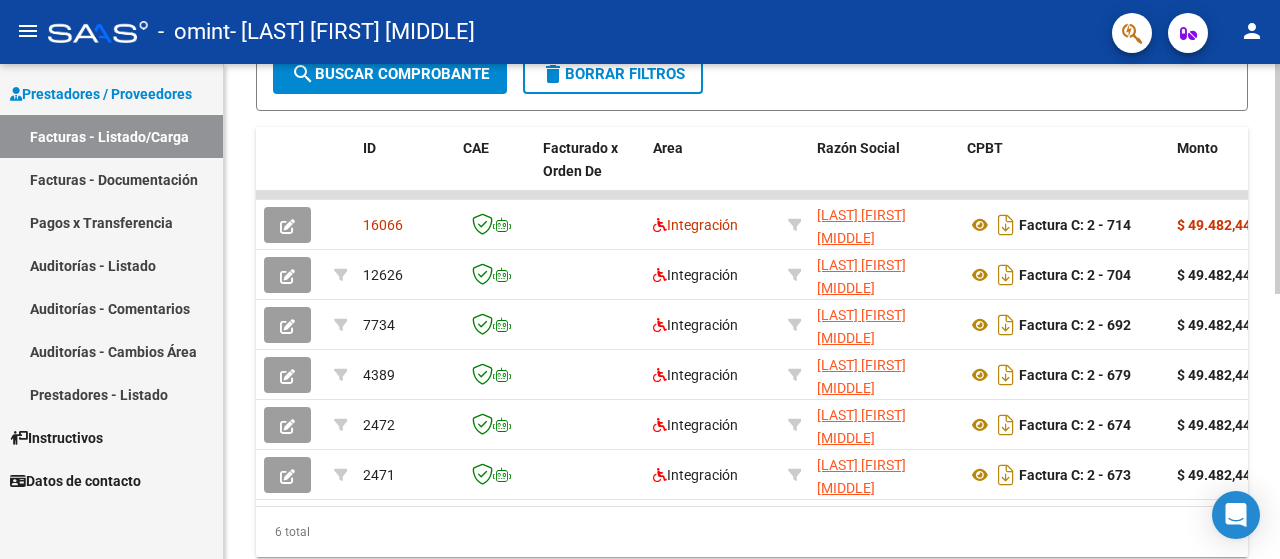 click 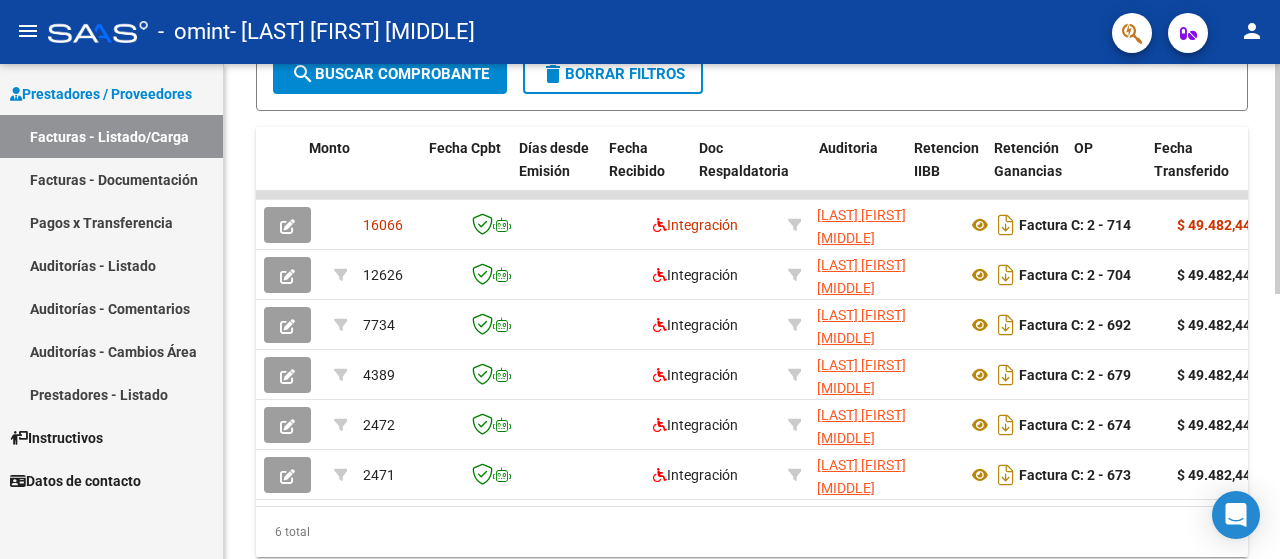 scroll, scrollTop: 0, scrollLeft: 868, axis: horizontal 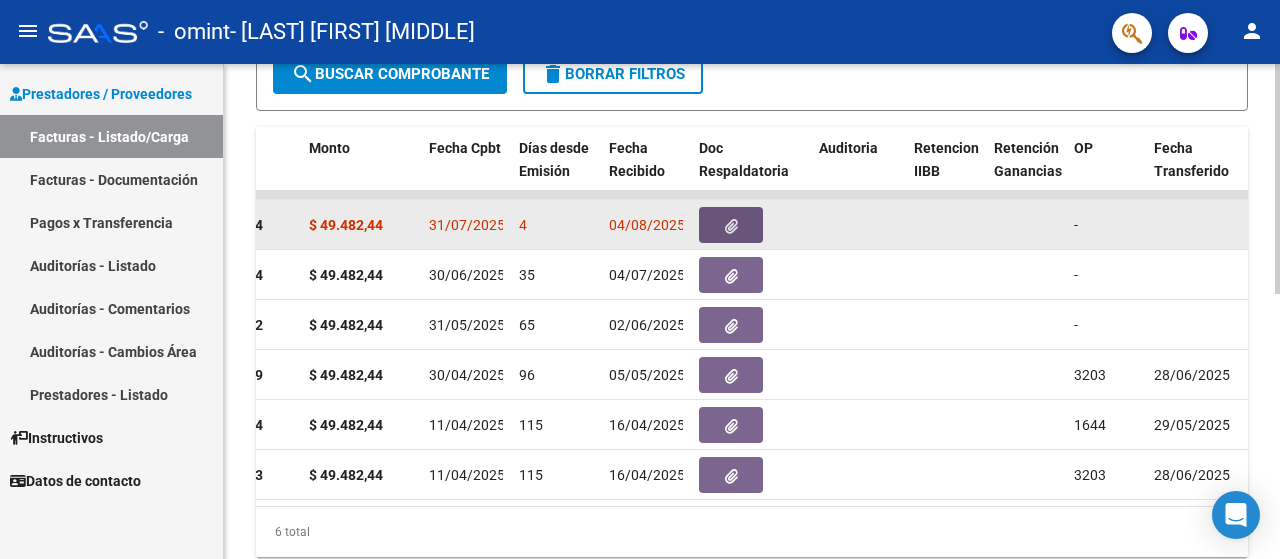click 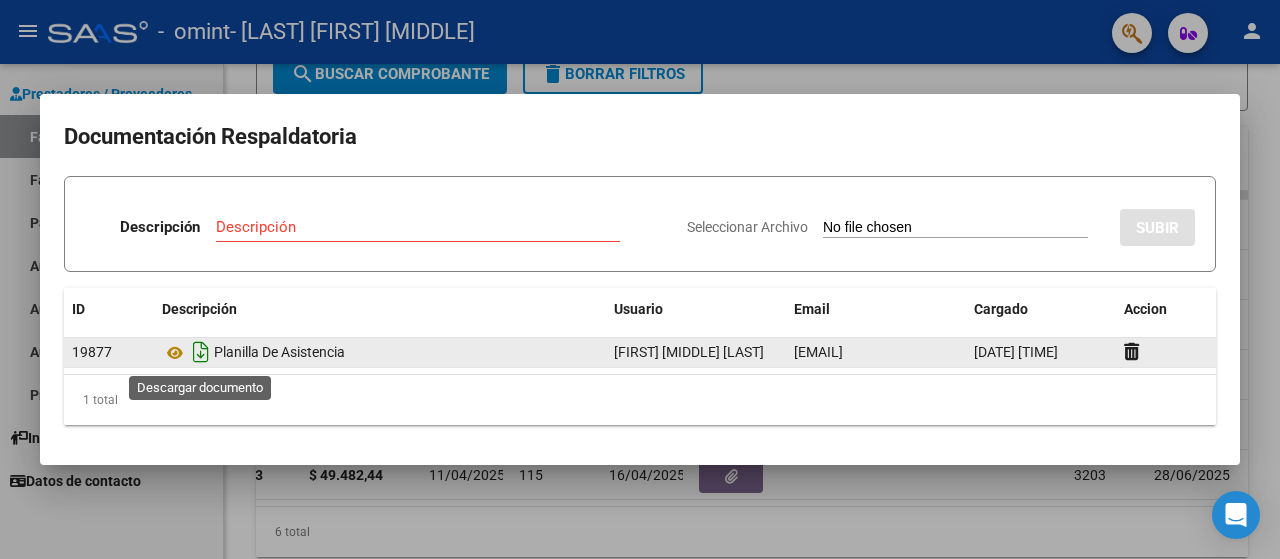 click 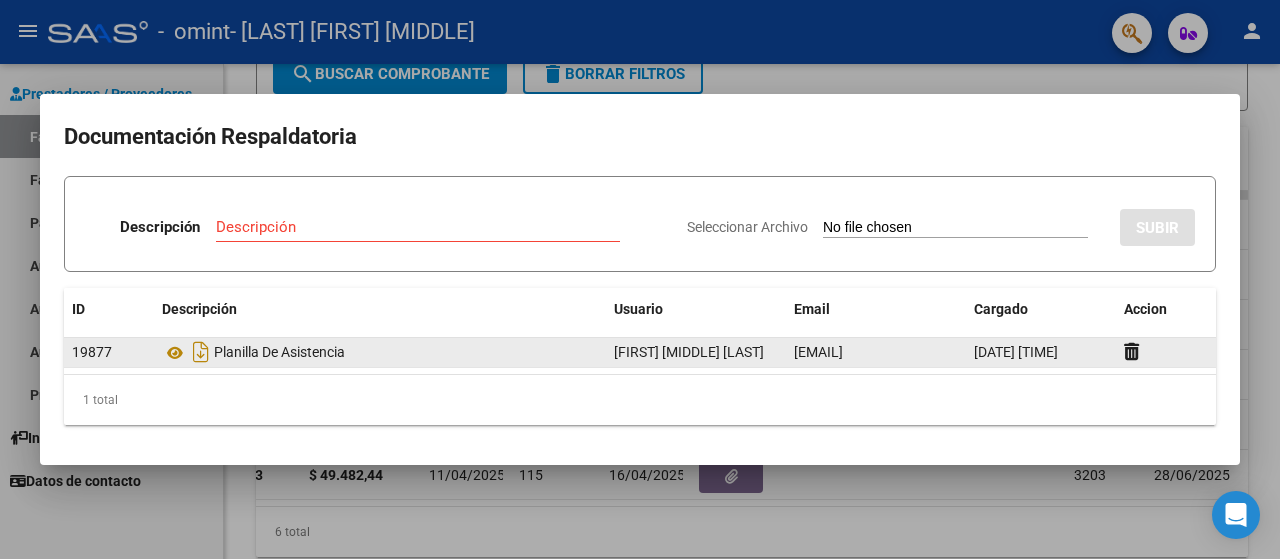 click on "Planilla De Asistencia" 